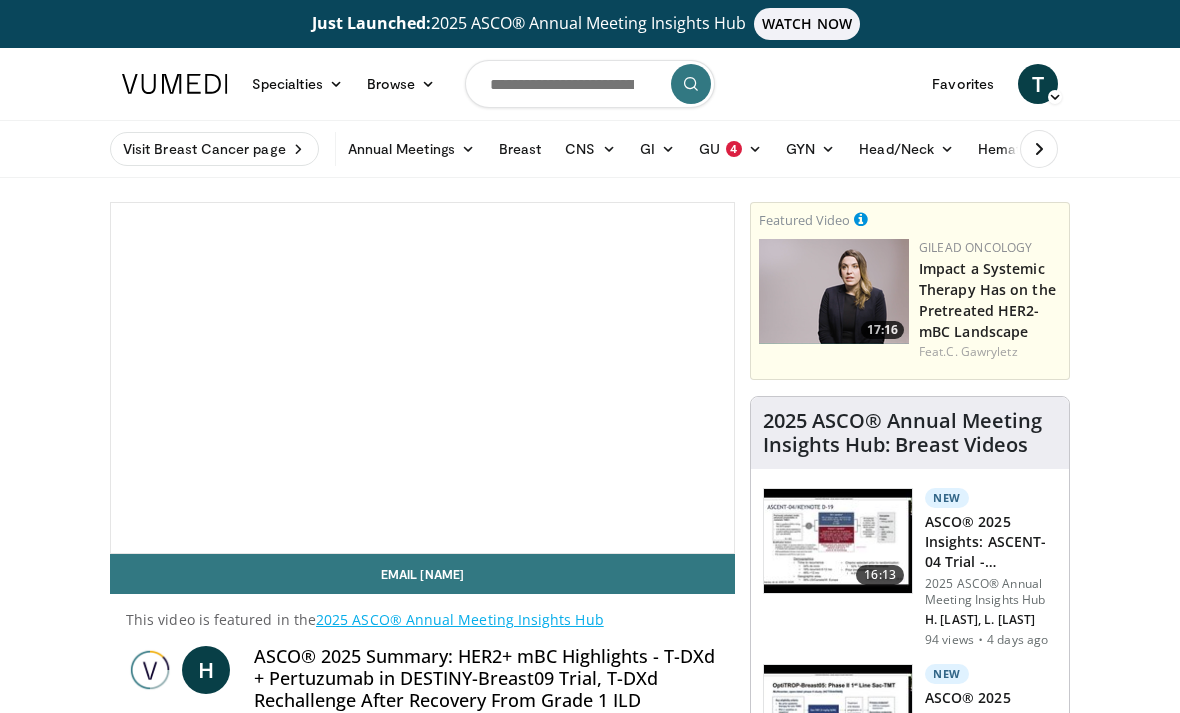scroll, scrollTop: 0, scrollLeft: 0, axis: both 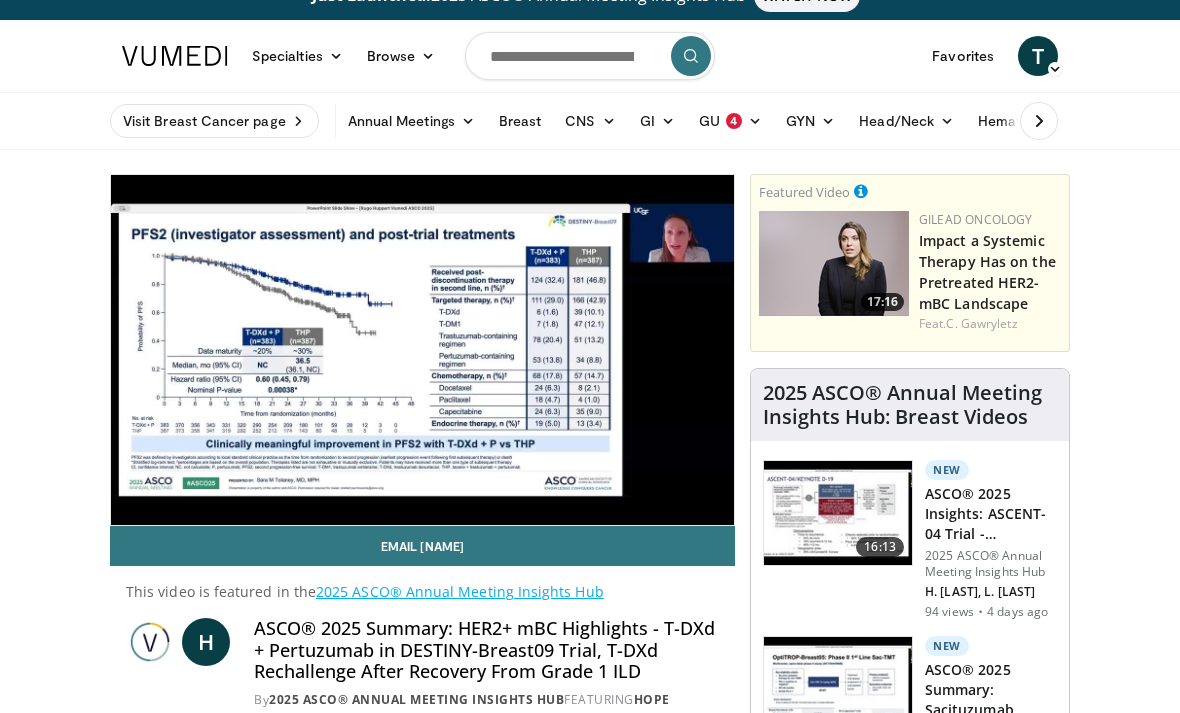 click on "Email
[NAME]" at bounding box center [422, 546] 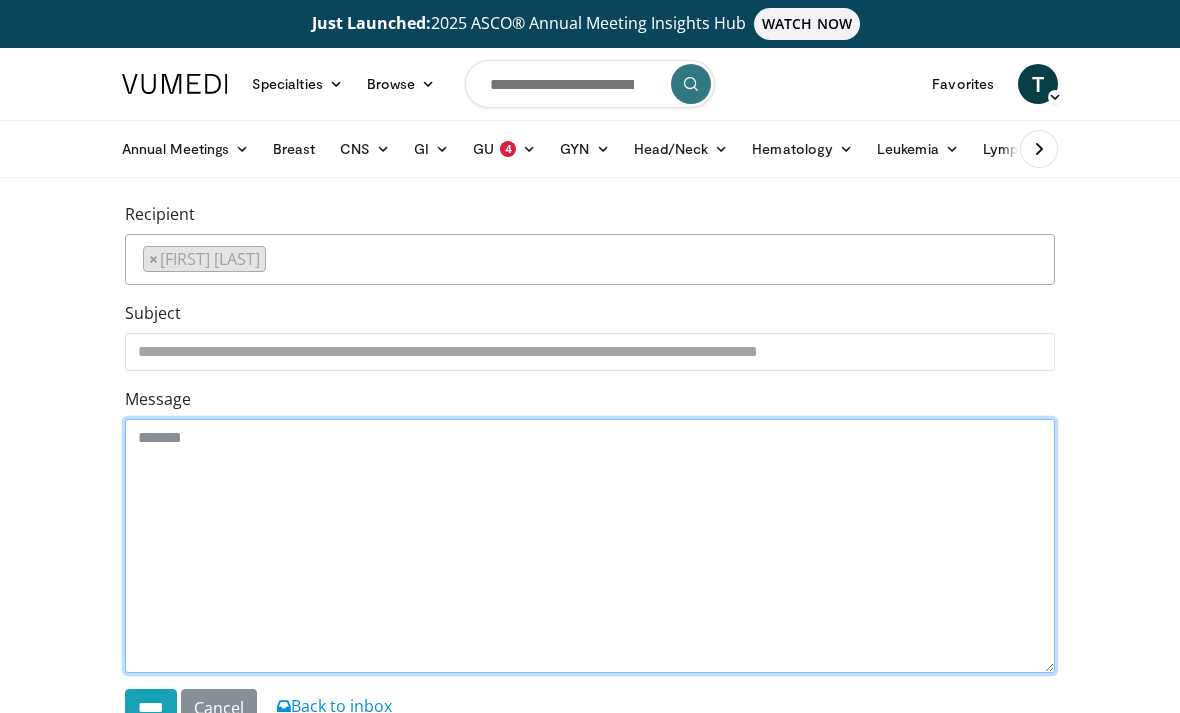 click on "Message" at bounding box center (590, 546) 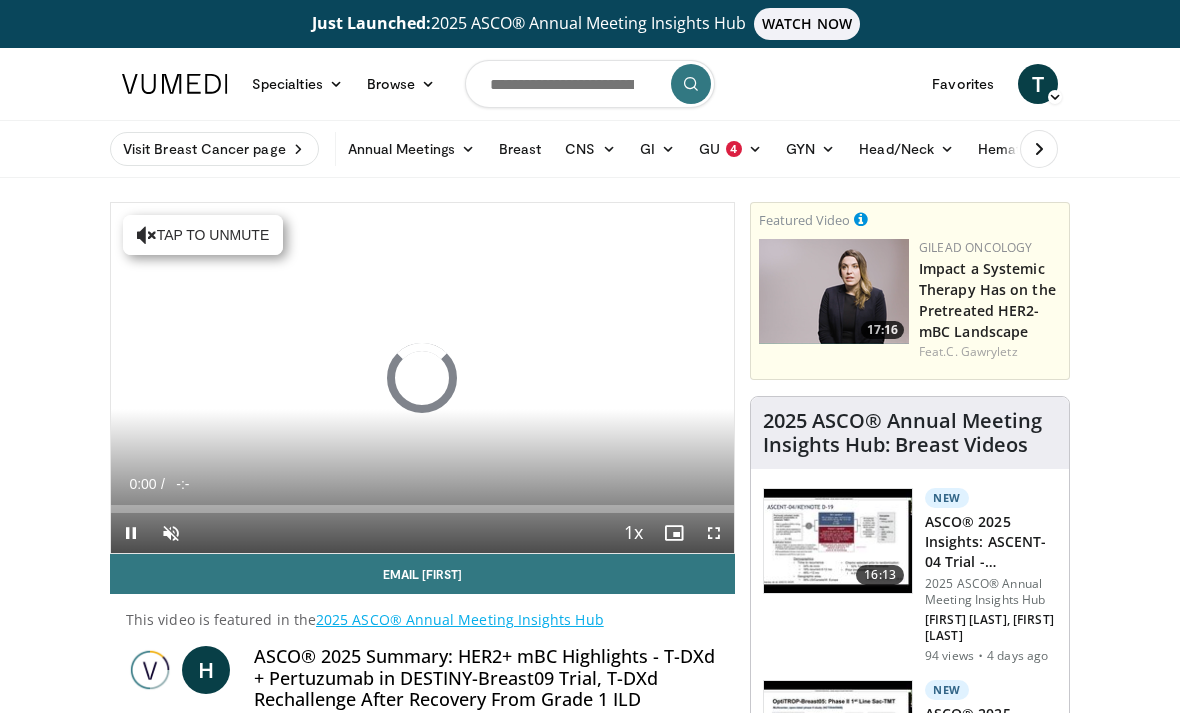 scroll, scrollTop: 0, scrollLeft: 0, axis: both 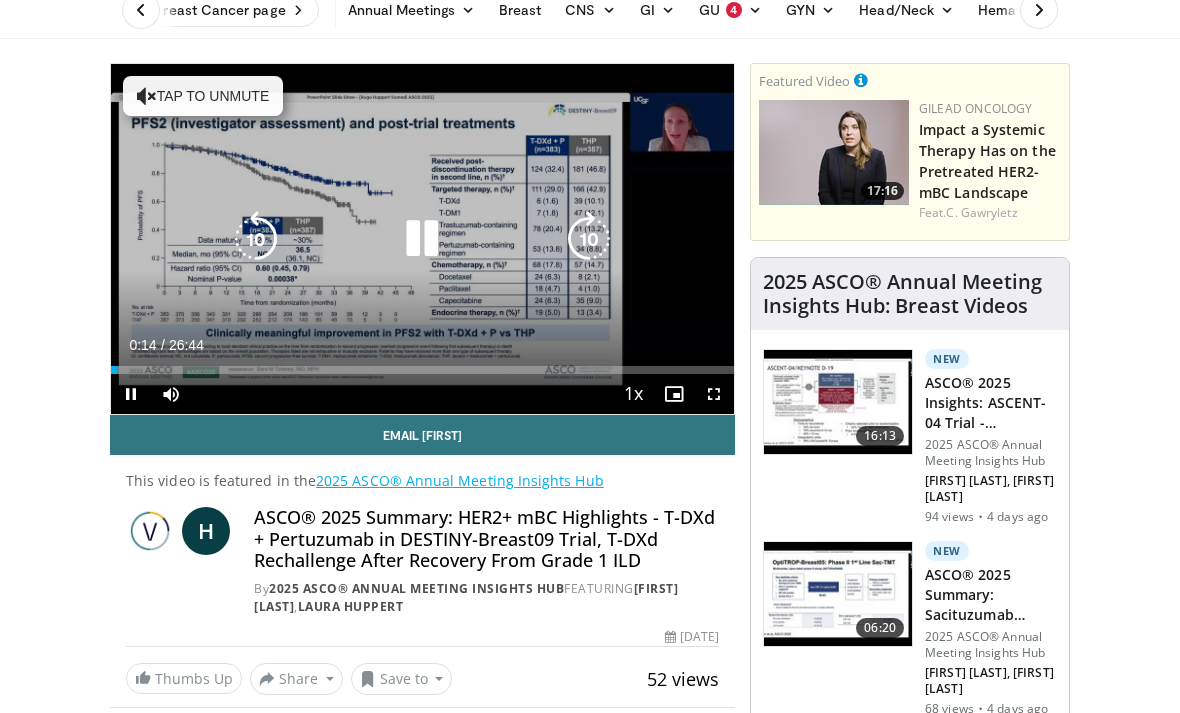click at bounding box center [589, 239] 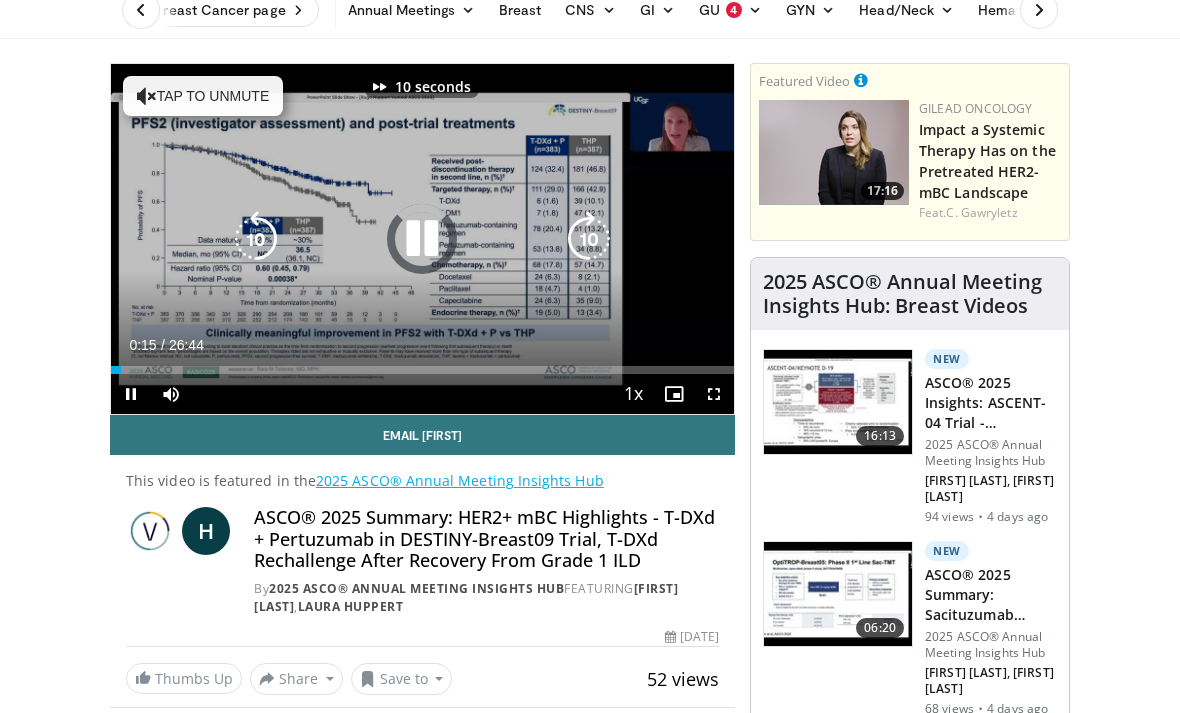 click at bounding box center [589, 239] 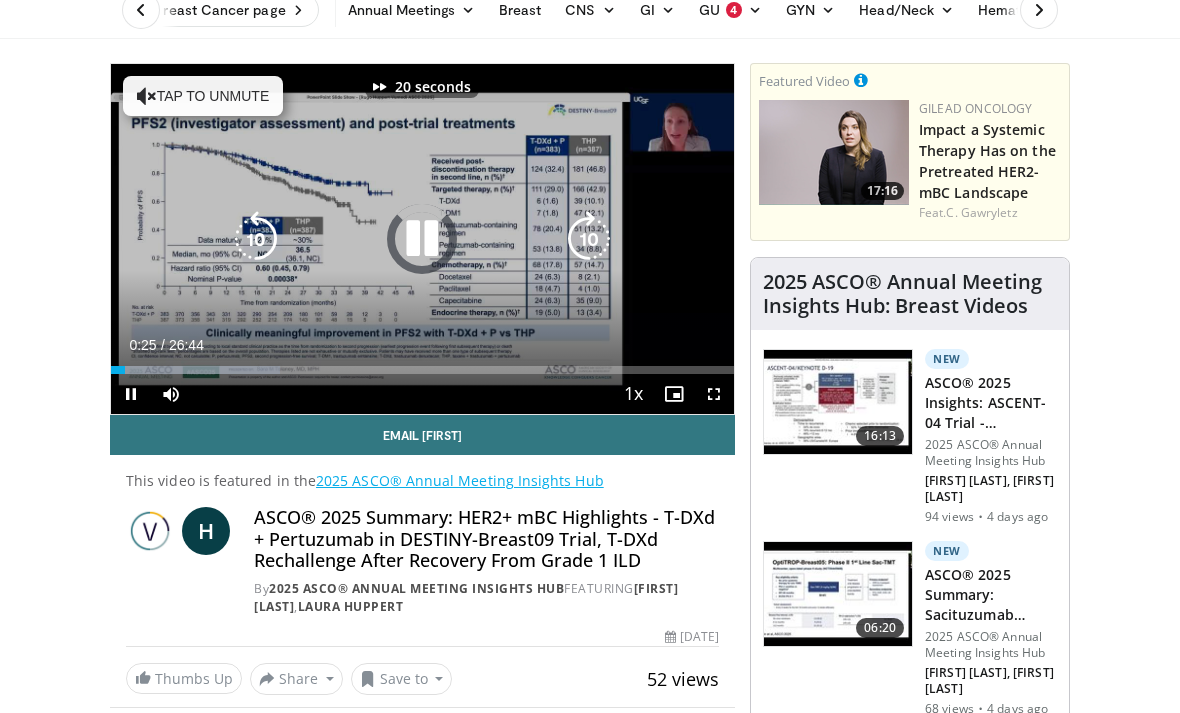 click at bounding box center [589, 239] 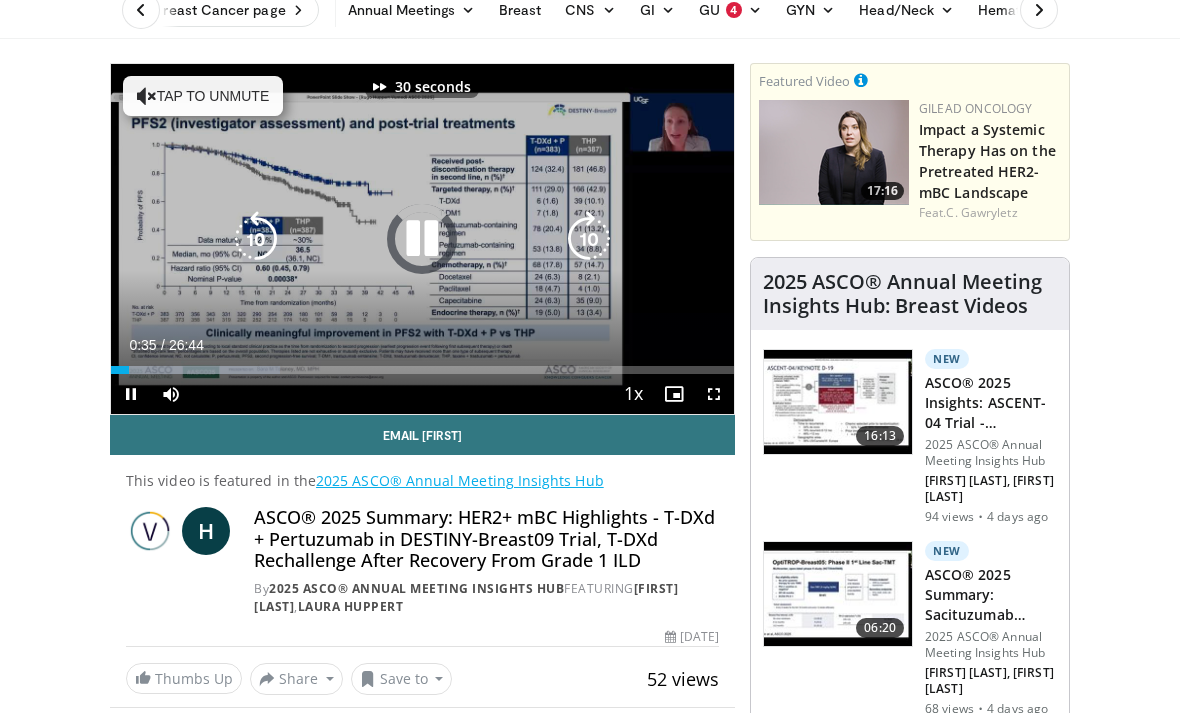 click at bounding box center [589, 239] 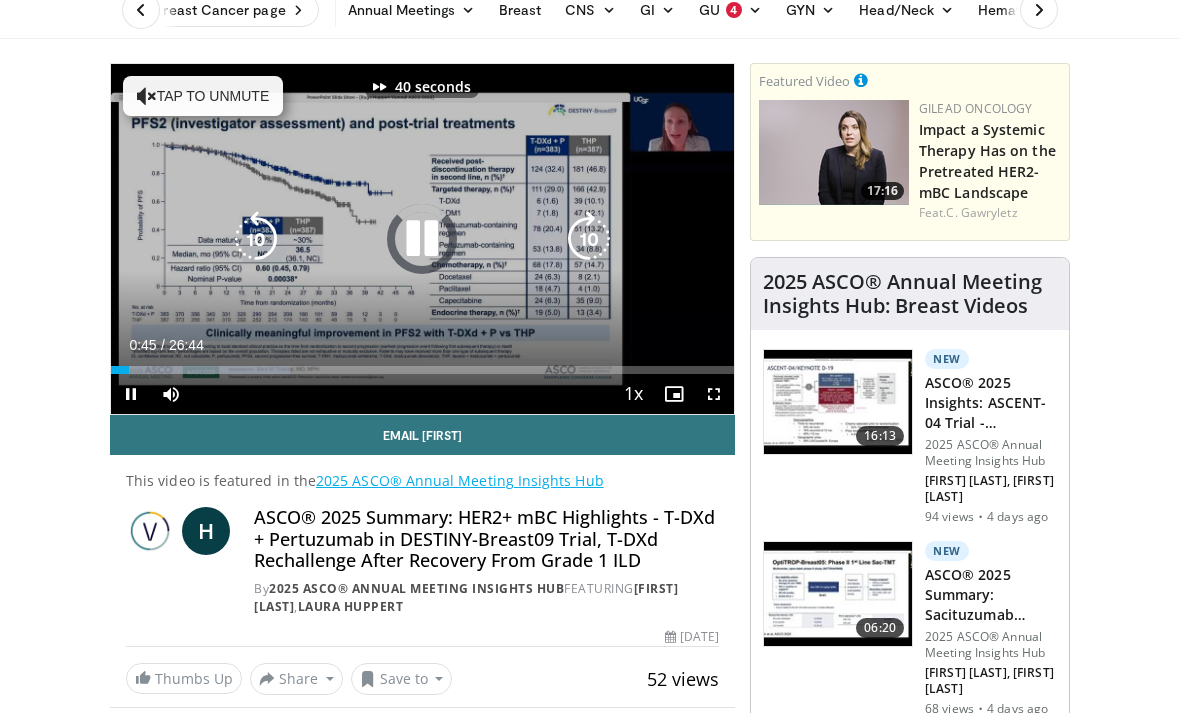 click at bounding box center [589, 239] 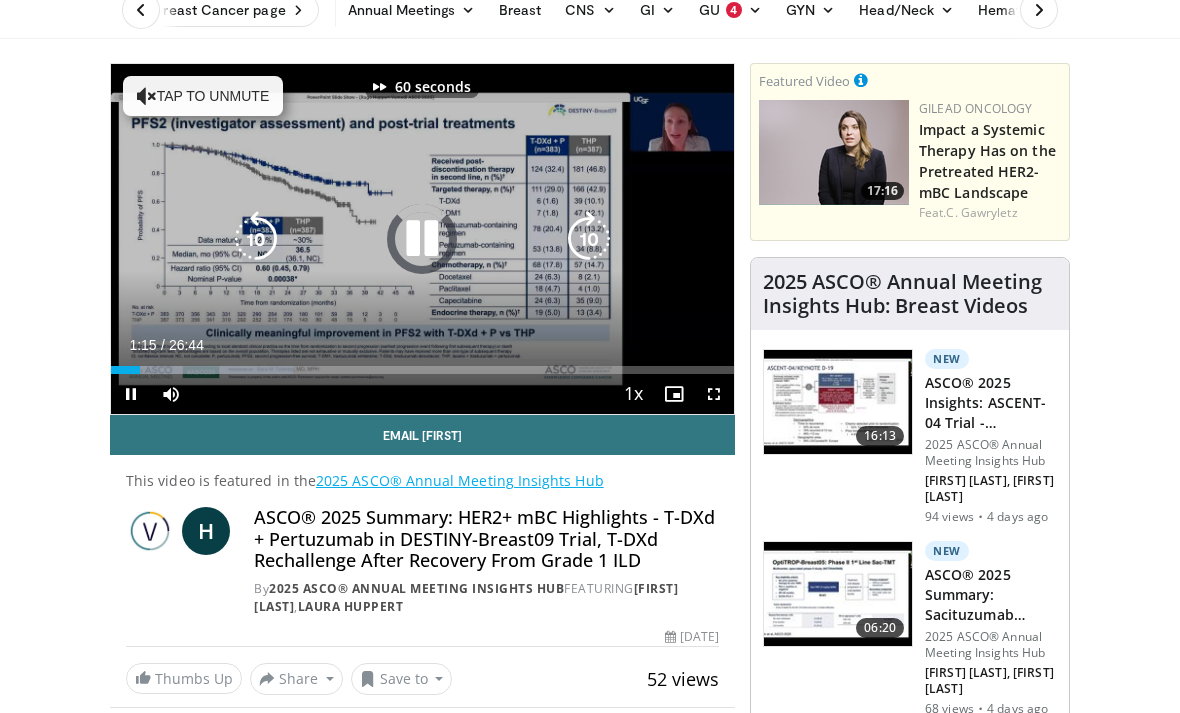 click at bounding box center (589, 239) 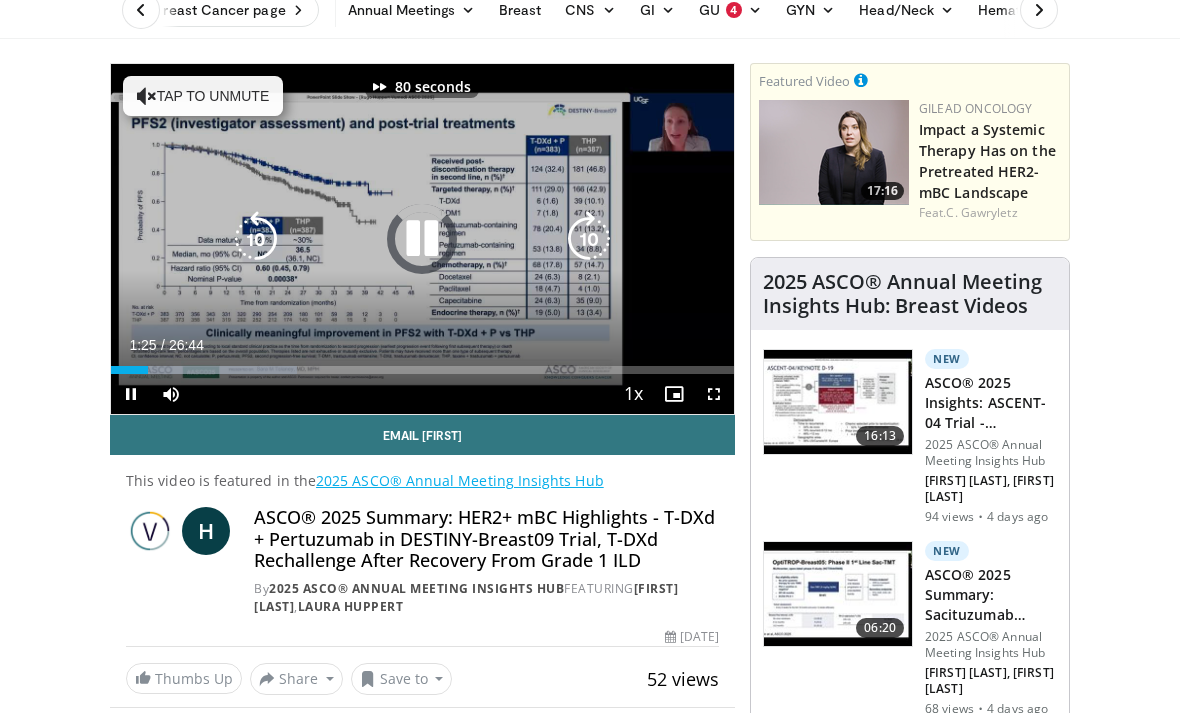 click at bounding box center (589, 239) 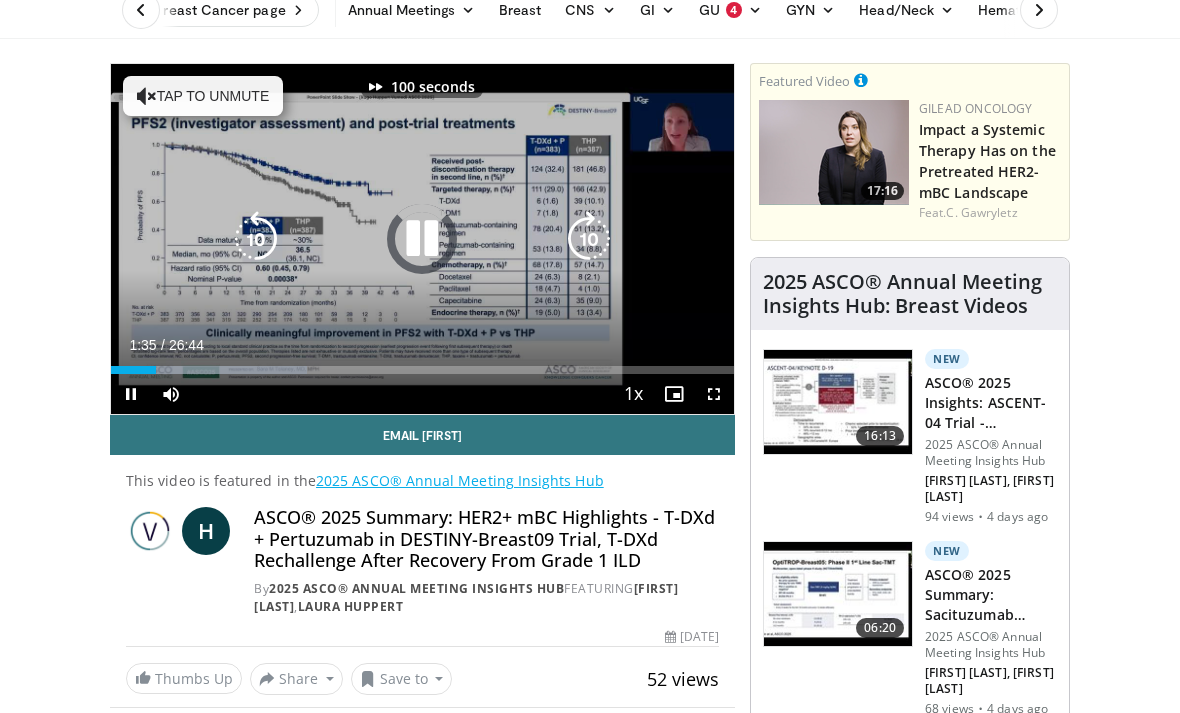 click at bounding box center (589, 239) 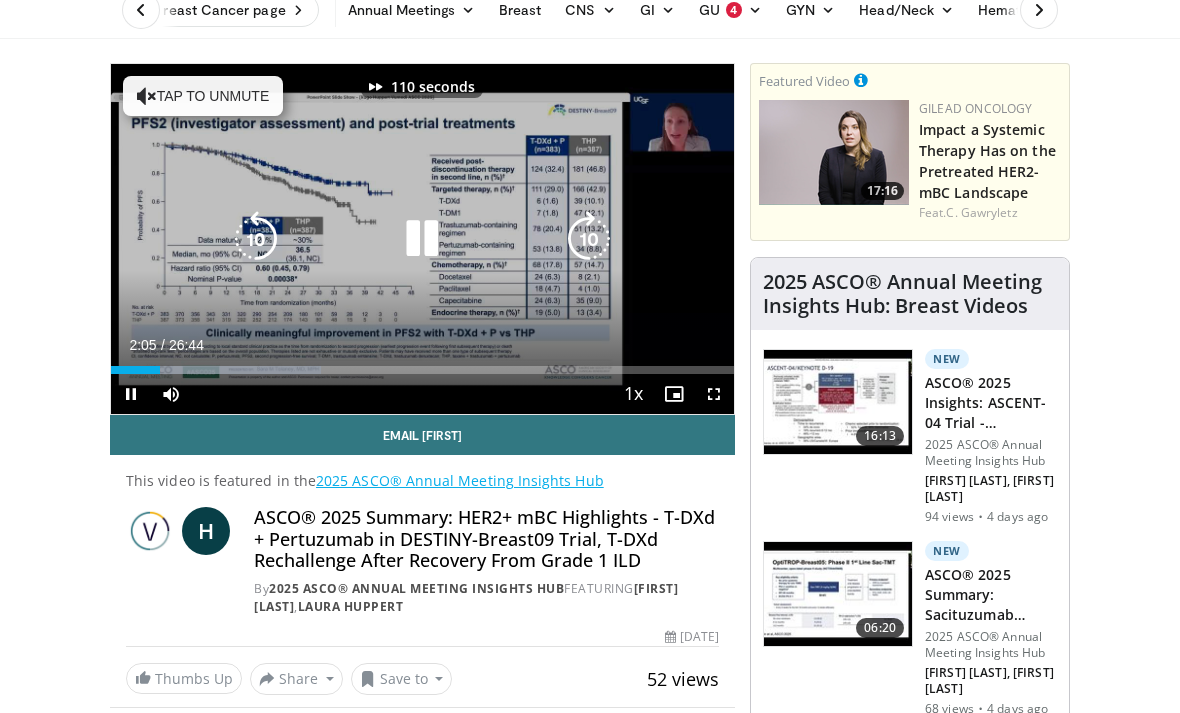 click at bounding box center (589, 239) 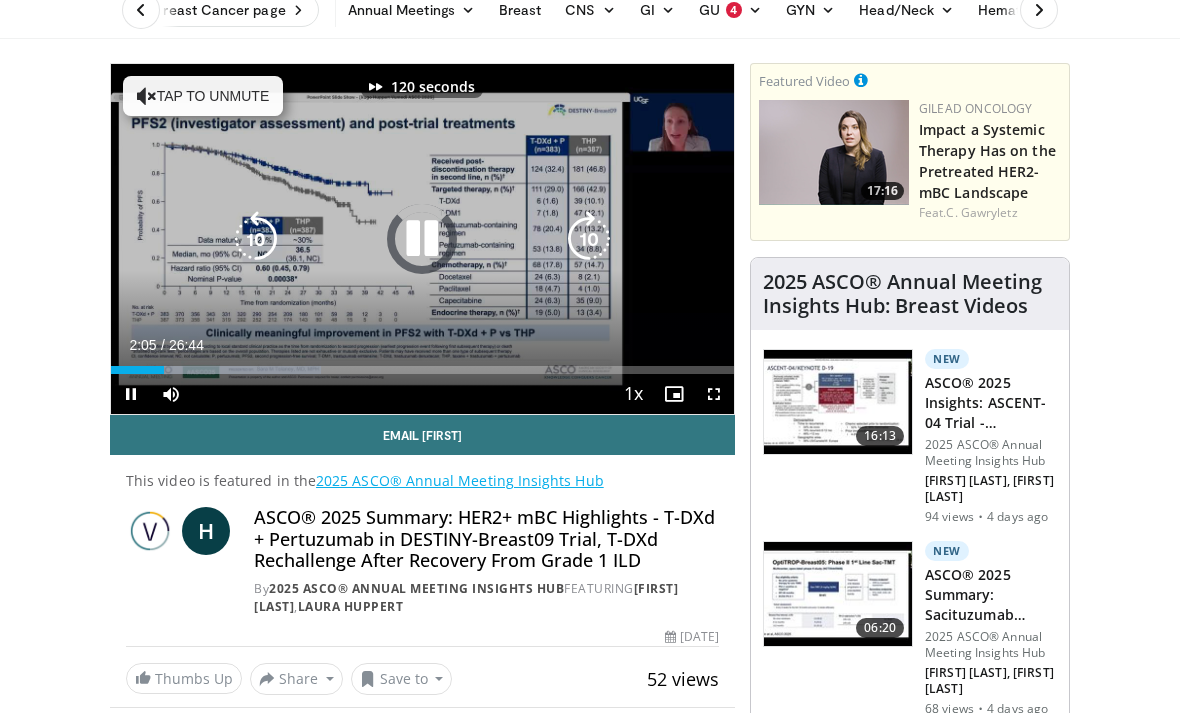 click at bounding box center [589, 239] 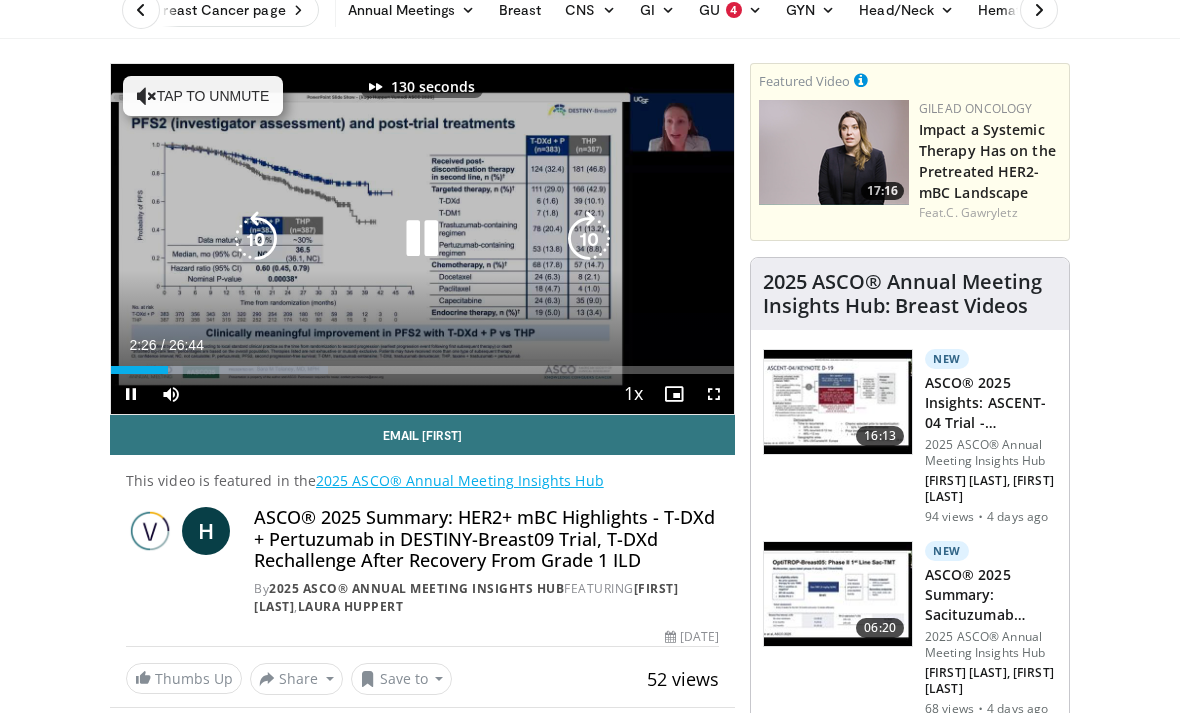 click at bounding box center (589, 239) 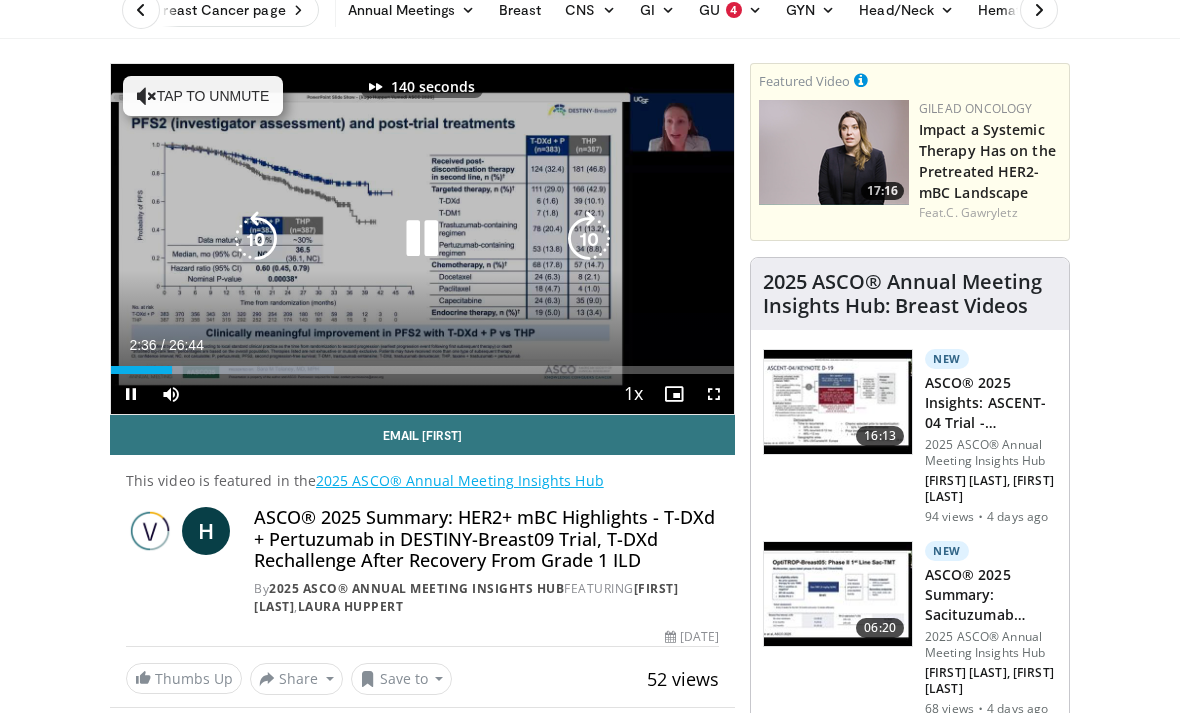 click at bounding box center [589, 239] 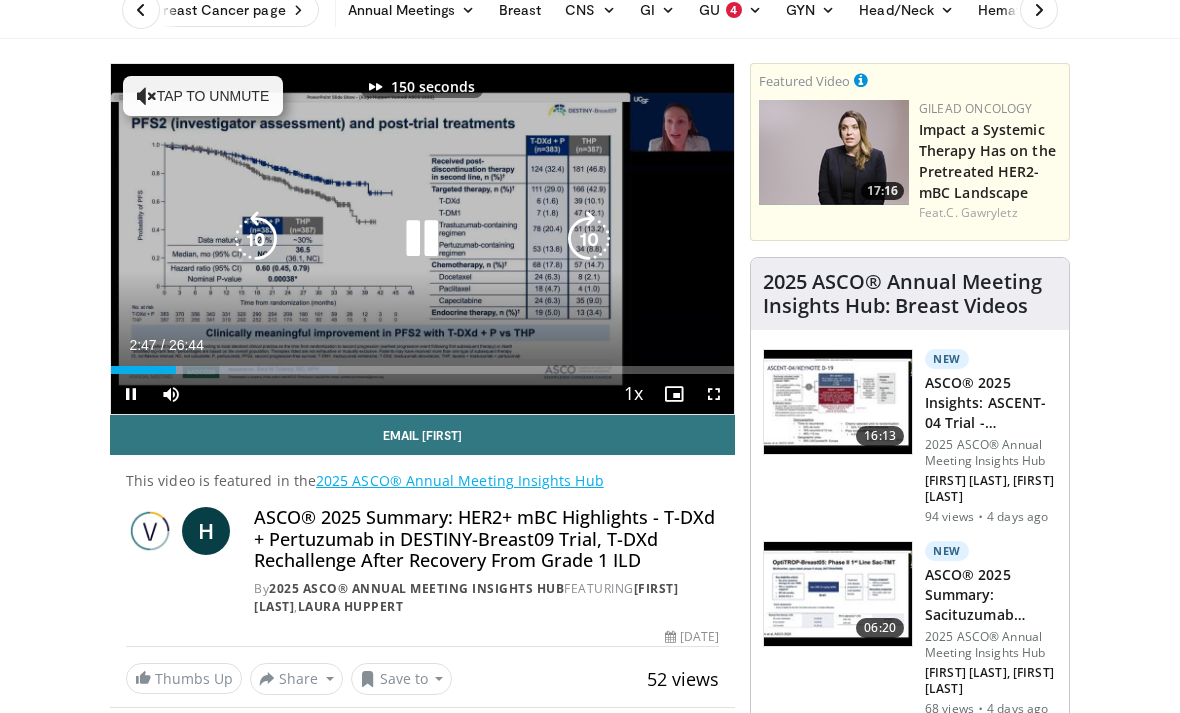 click at bounding box center [589, 239] 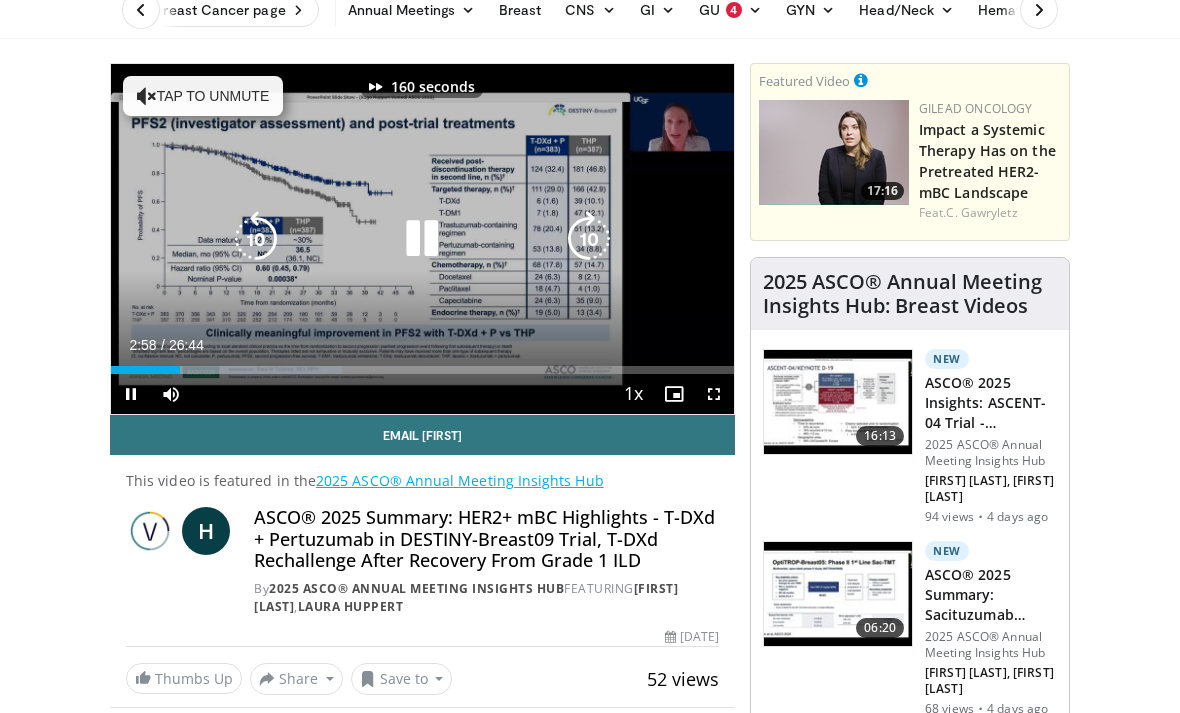 click at bounding box center [589, 239] 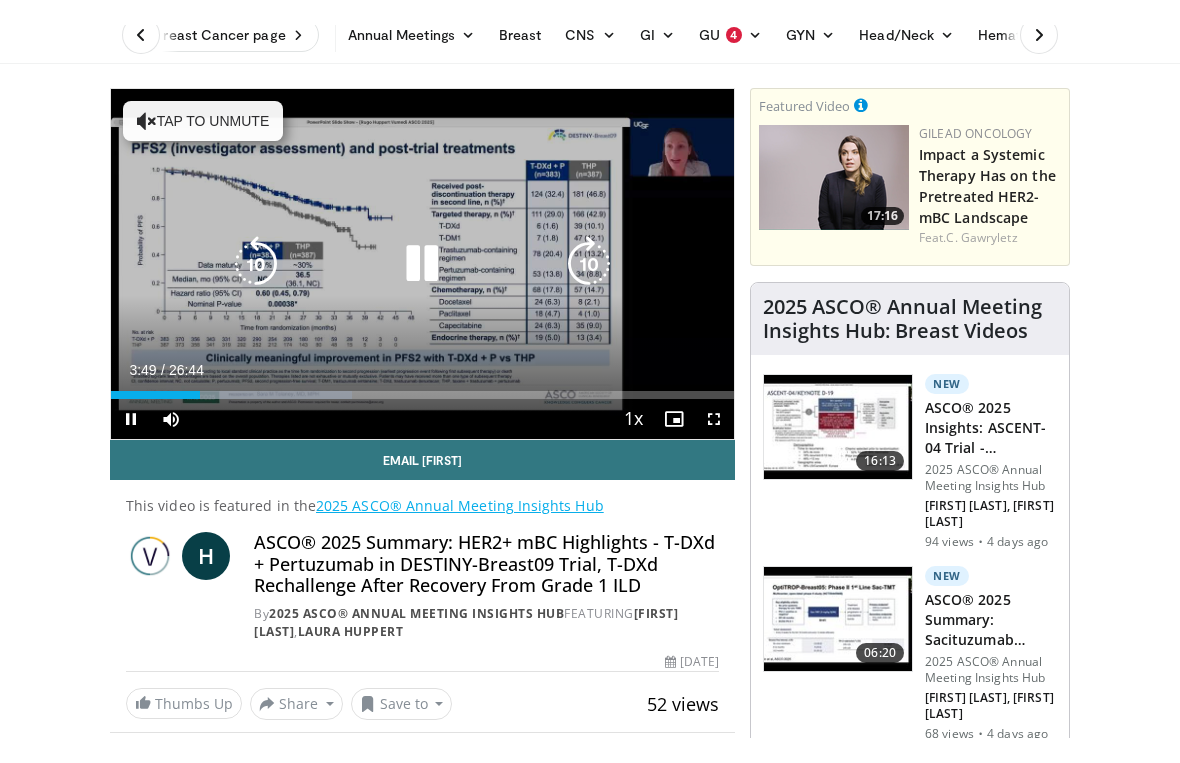 scroll, scrollTop: 24, scrollLeft: 0, axis: vertical 